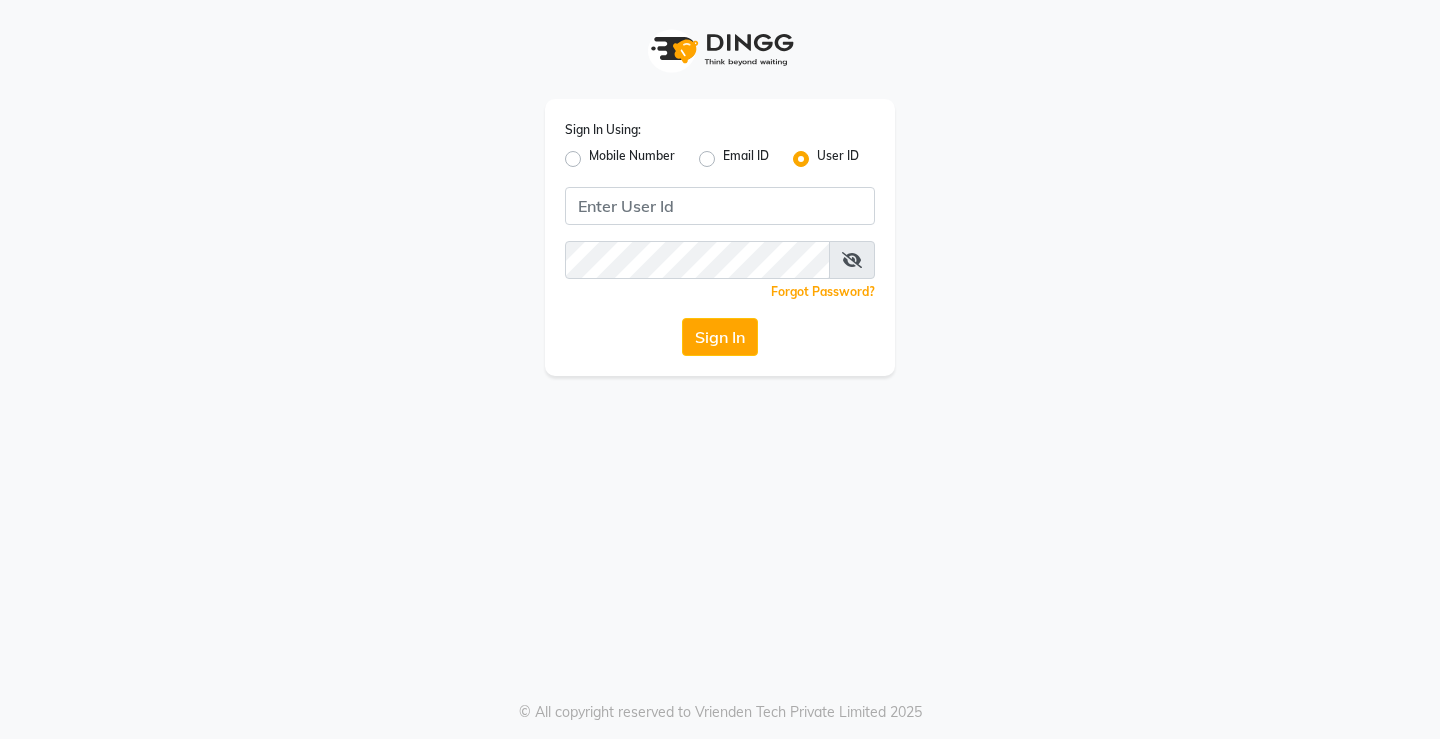 scroll, scrollTop: 0, scrollLeft: 0, axis: both 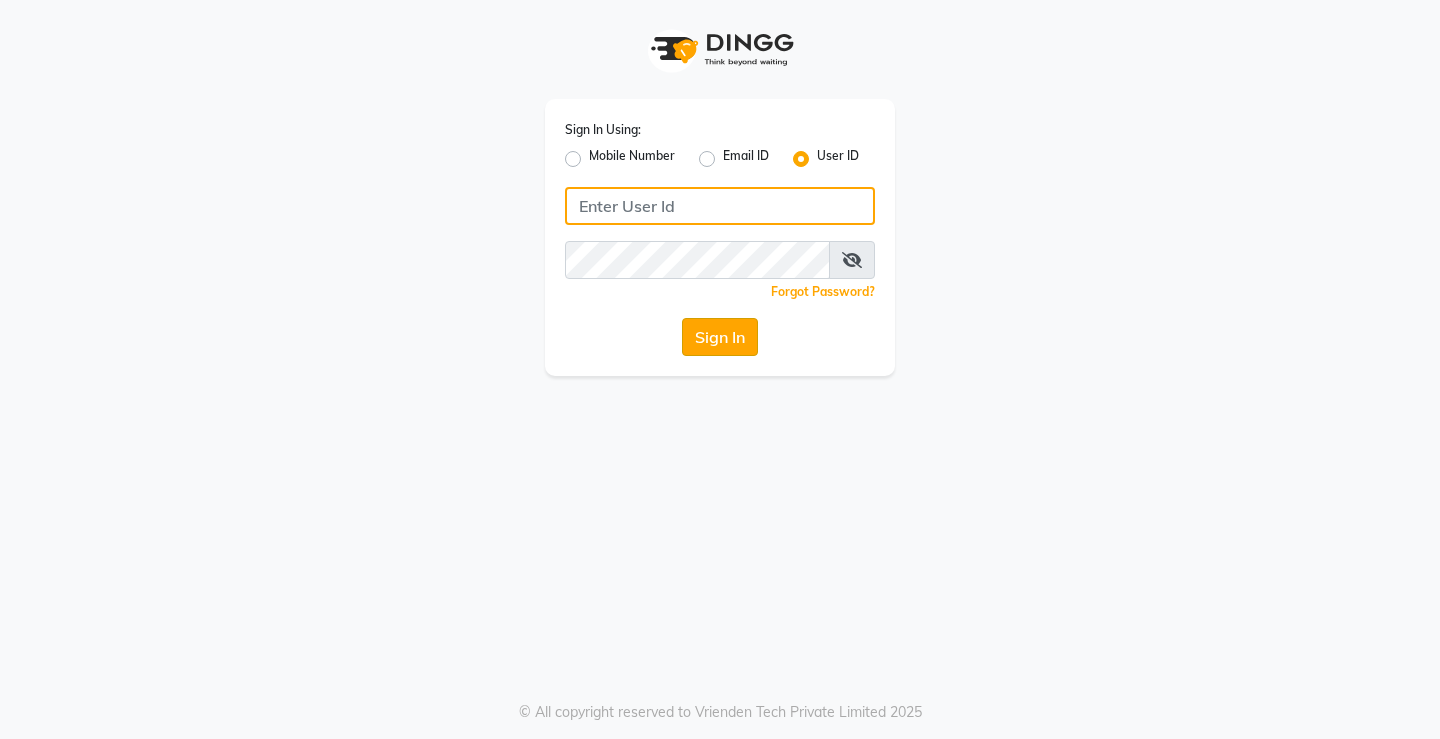 type on "snobsalon" 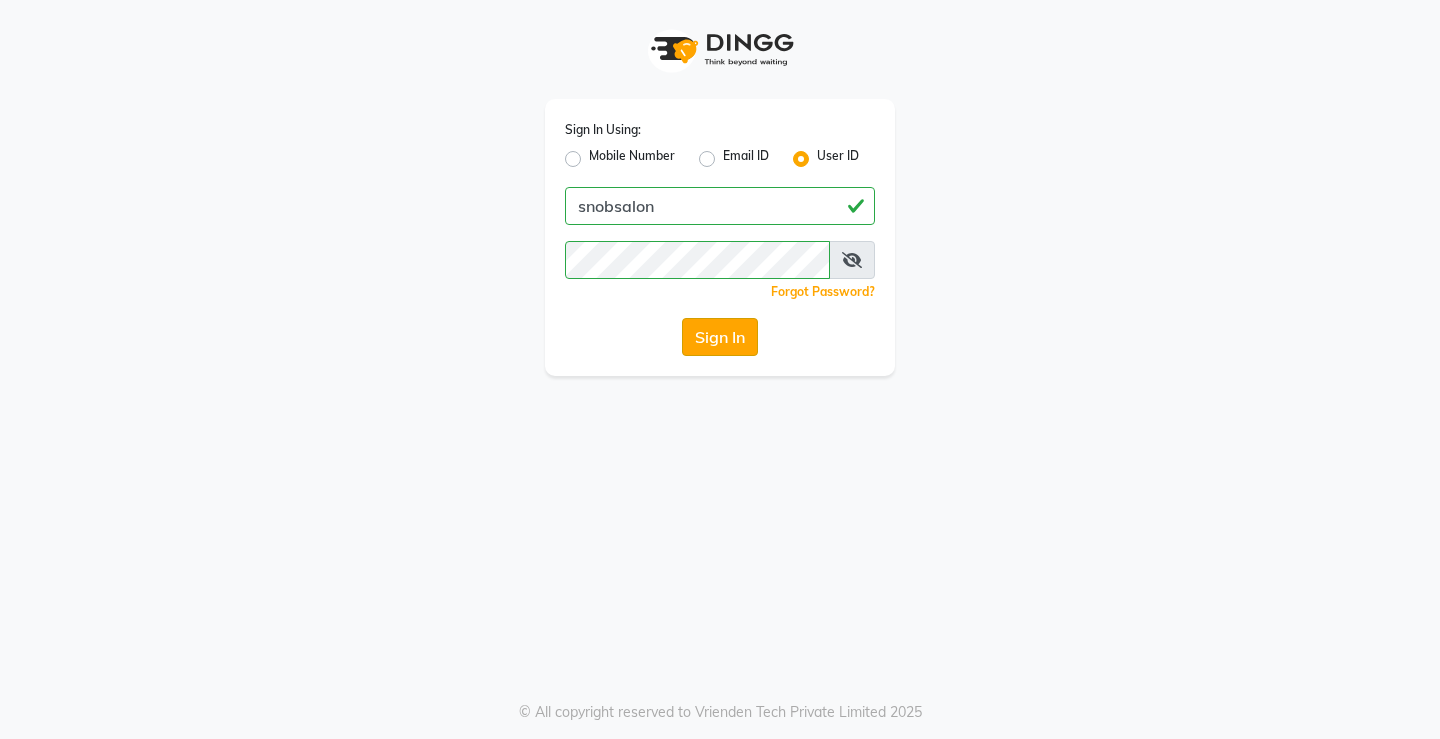 click on "Sign In" 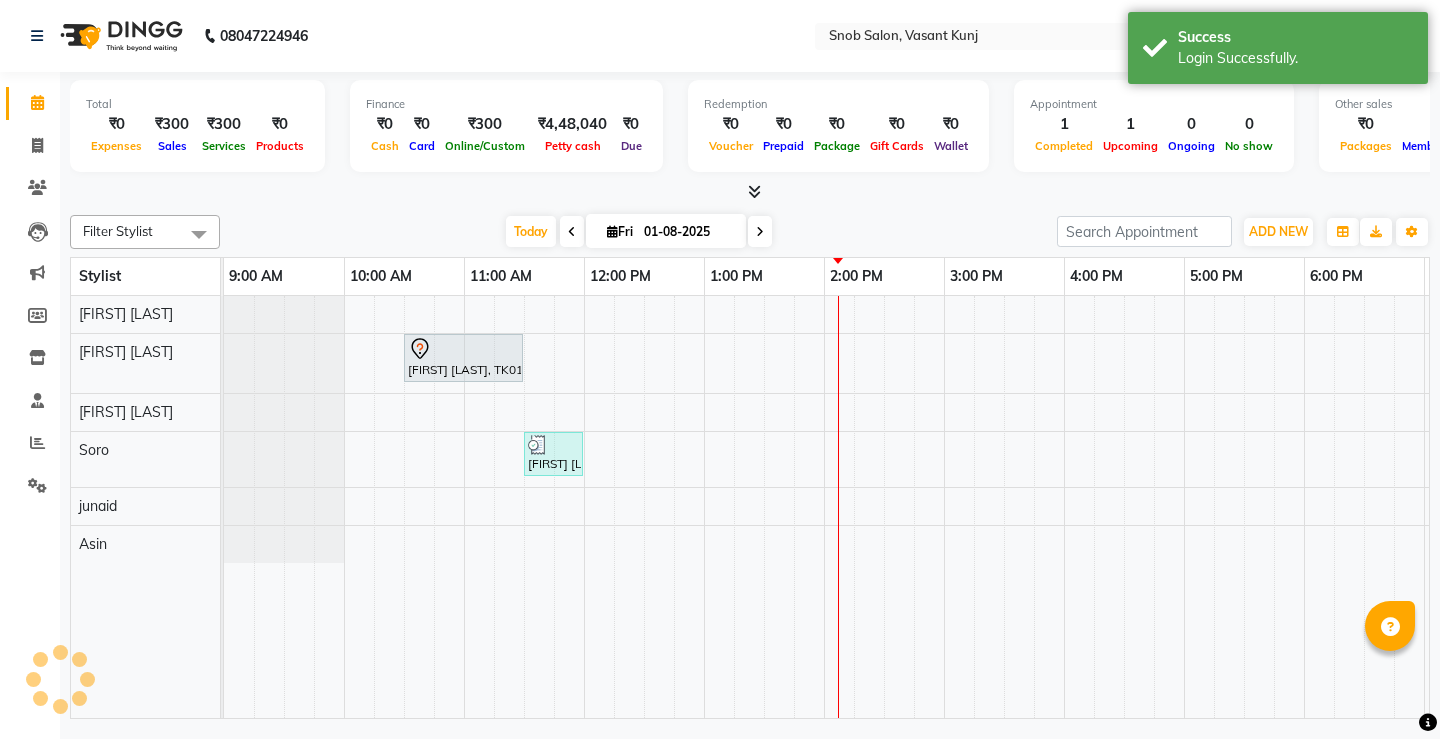 scroll, scrollTop: 0, scrollLeft: 0, axis: both 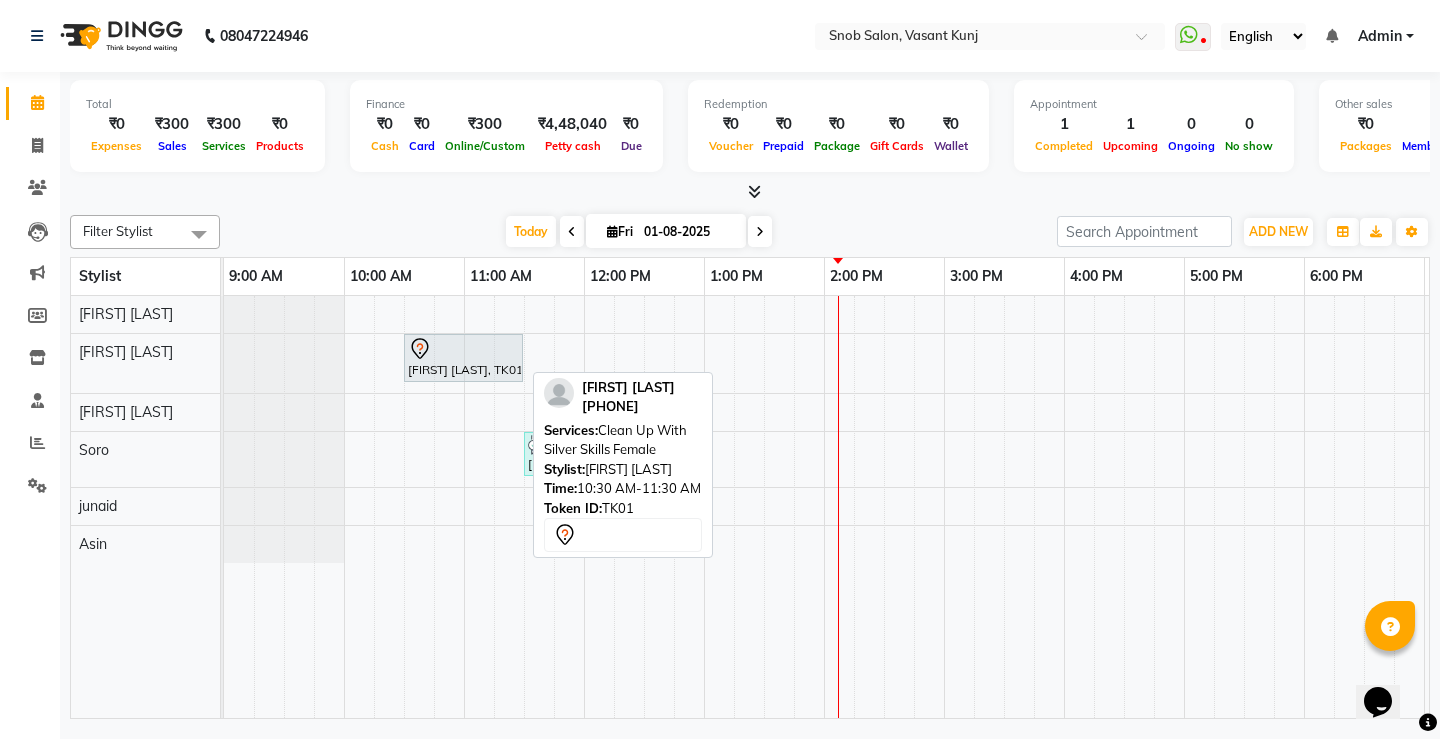click on "[FIRST] [LAST], TK01, [TIME]-[TIME], Clean Up With Silver Skills Female" at bounding box center [463, 358] 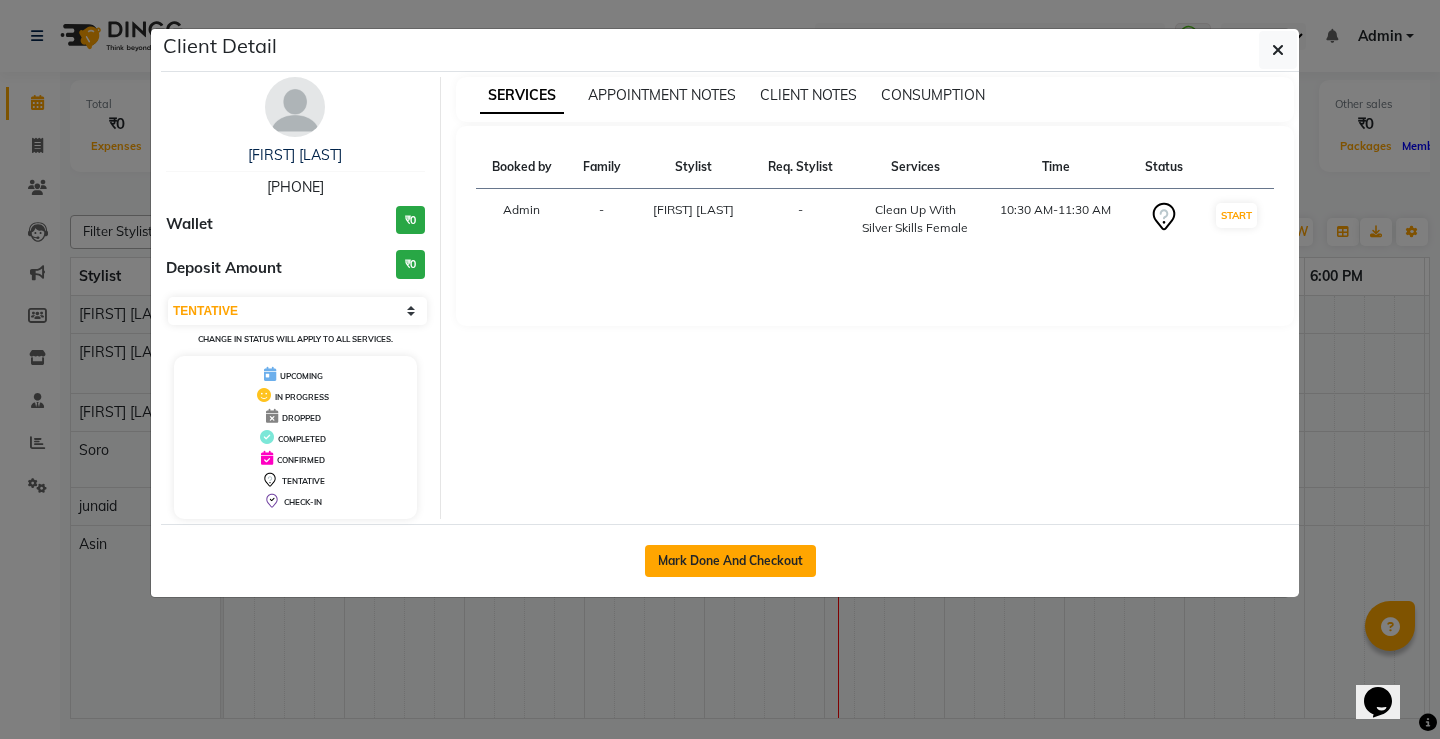 click on "Mark Done And Checkout" 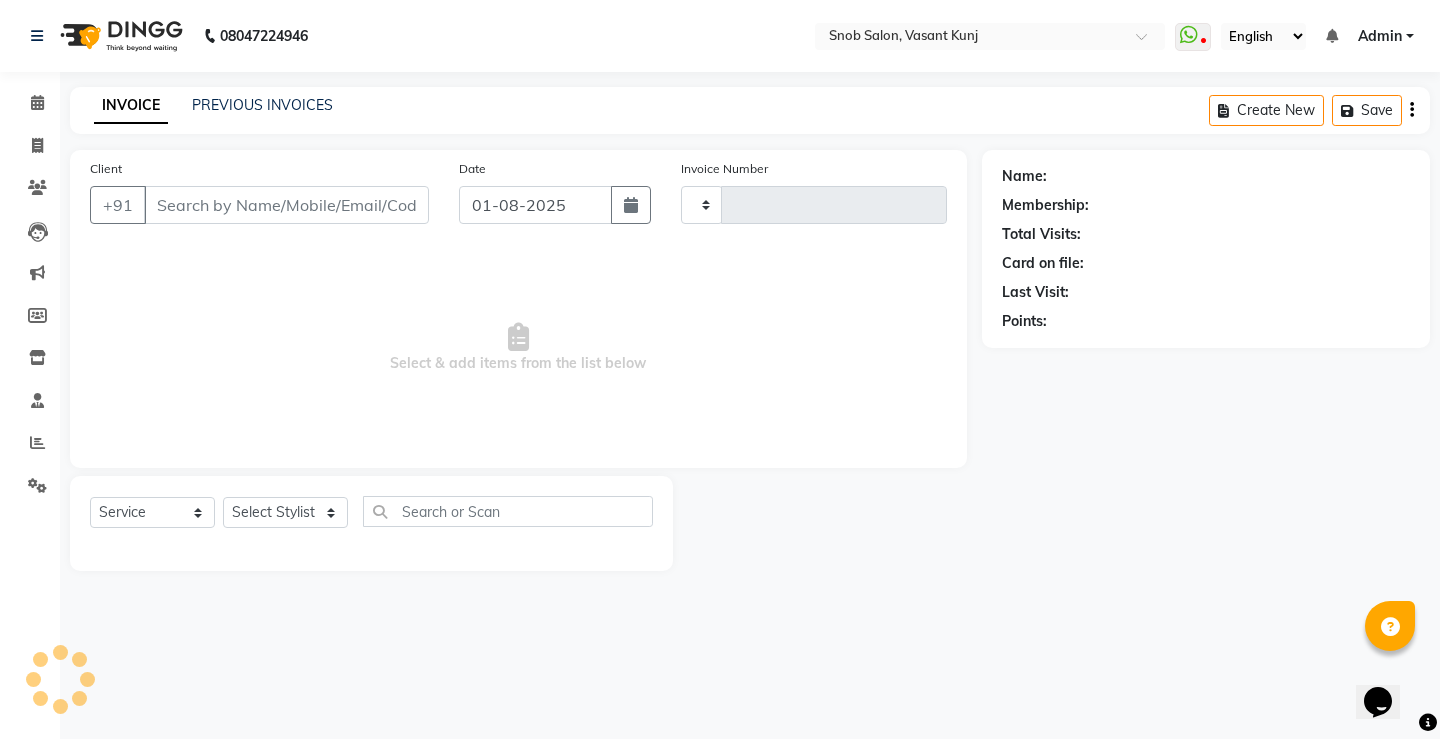 type on "0538" 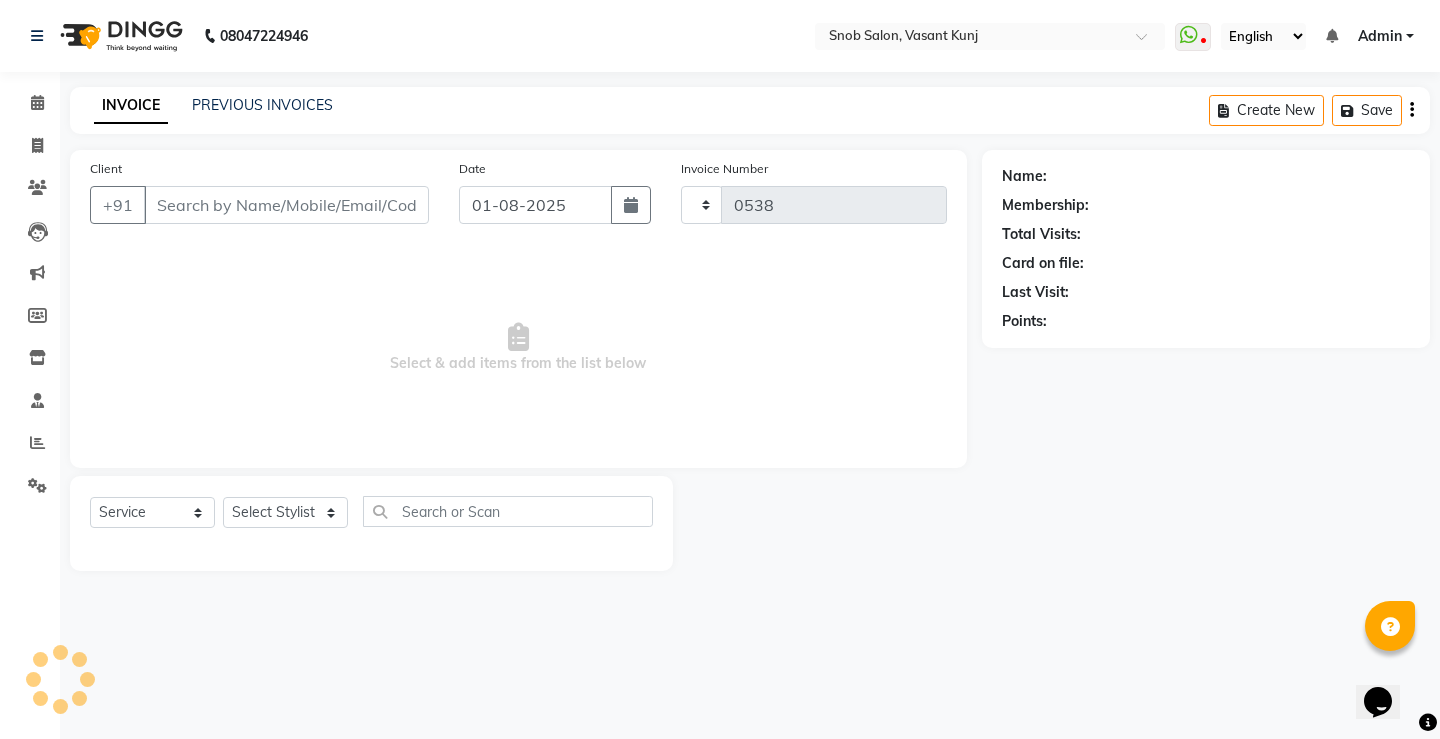 select on "7175" 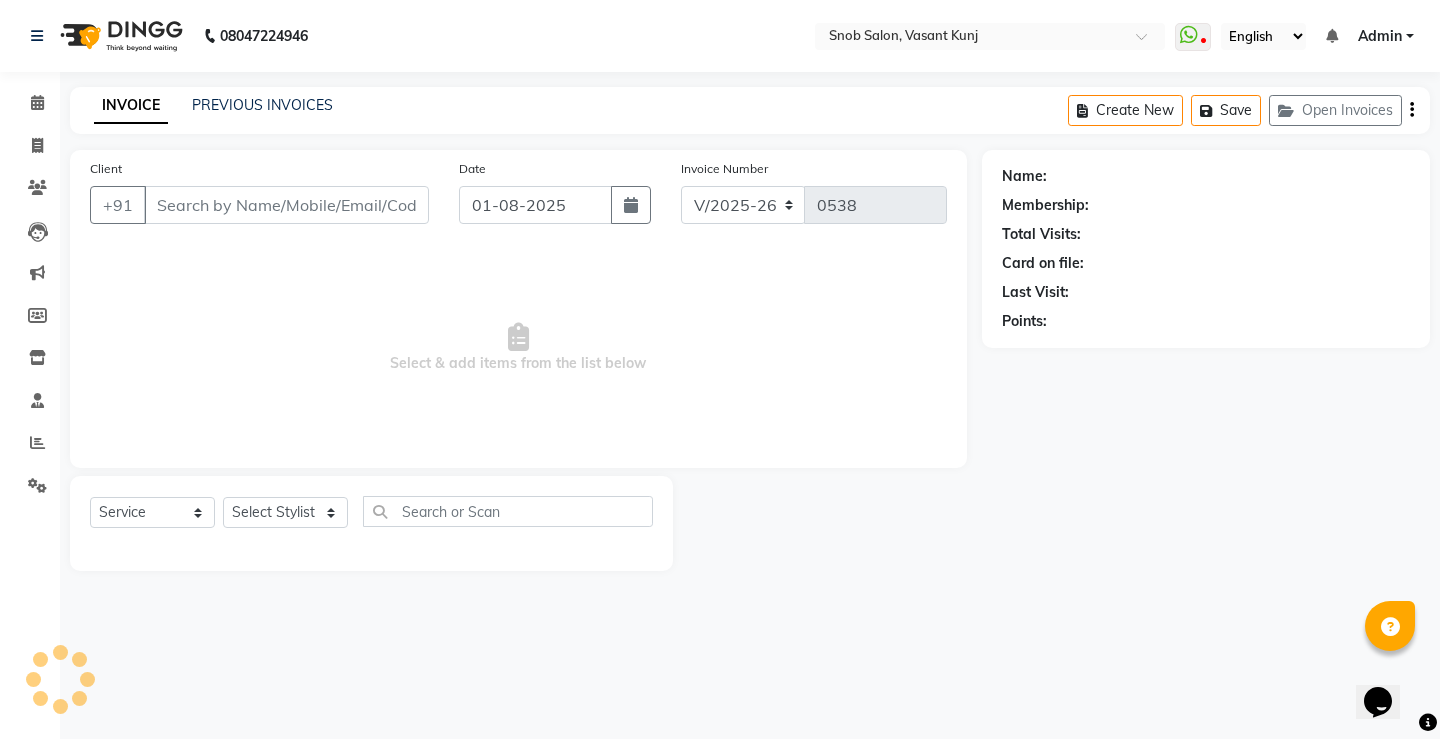 type on "[PHONE]" 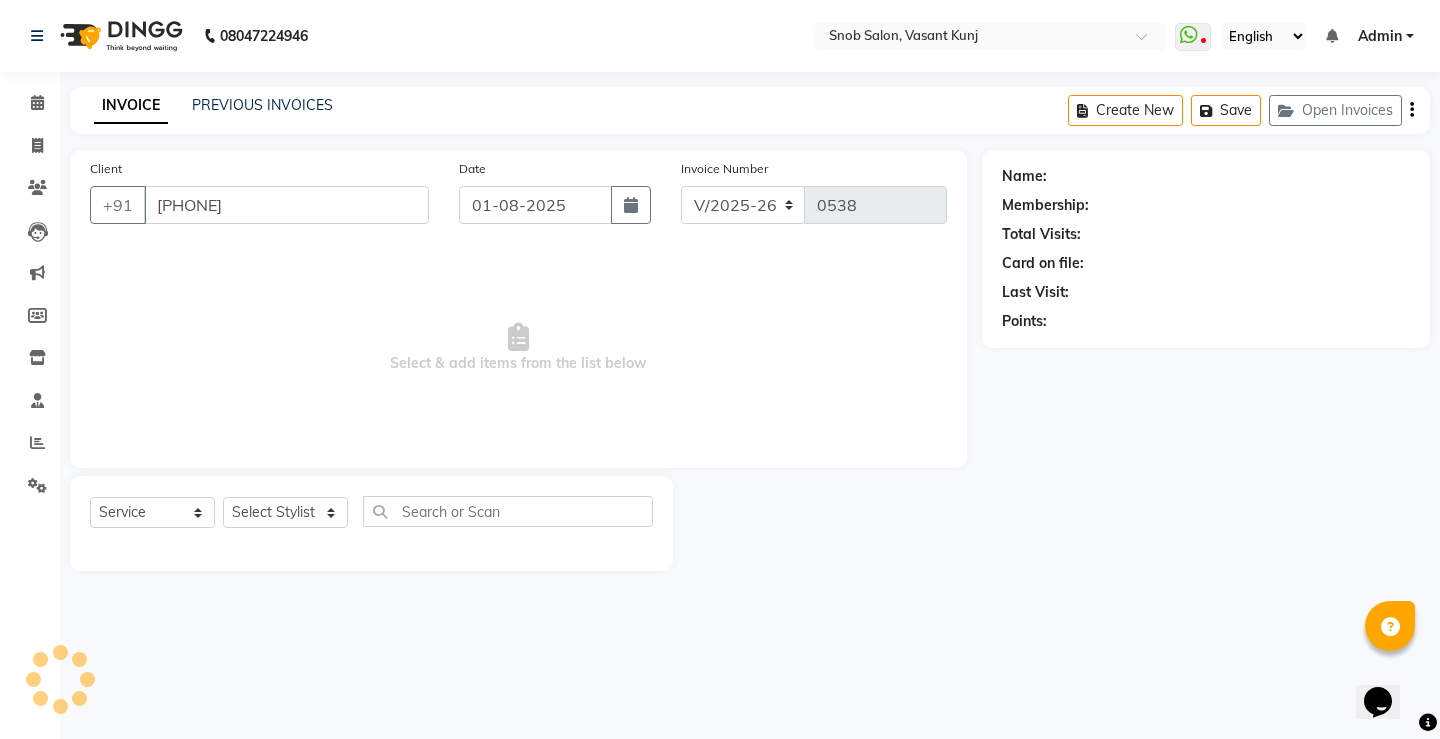 select on "60451" 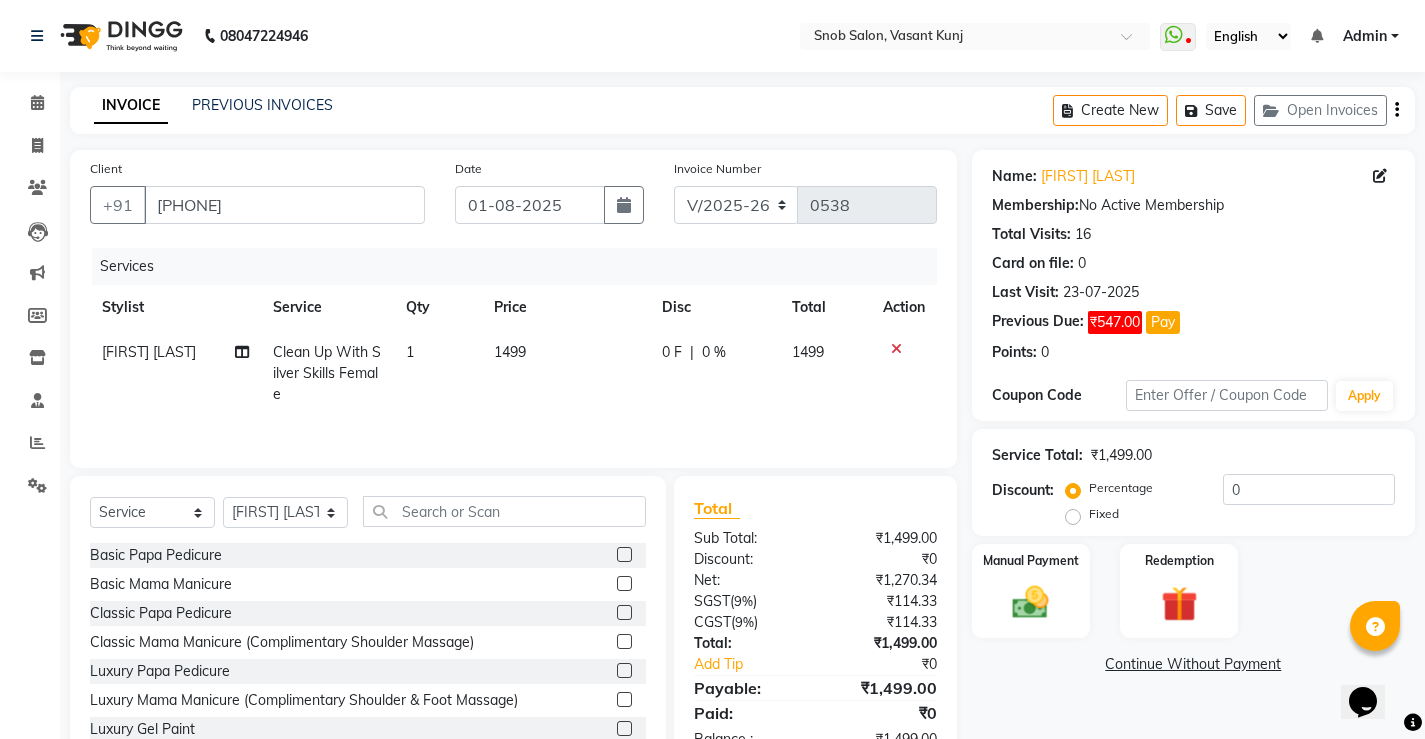 click on "1499" 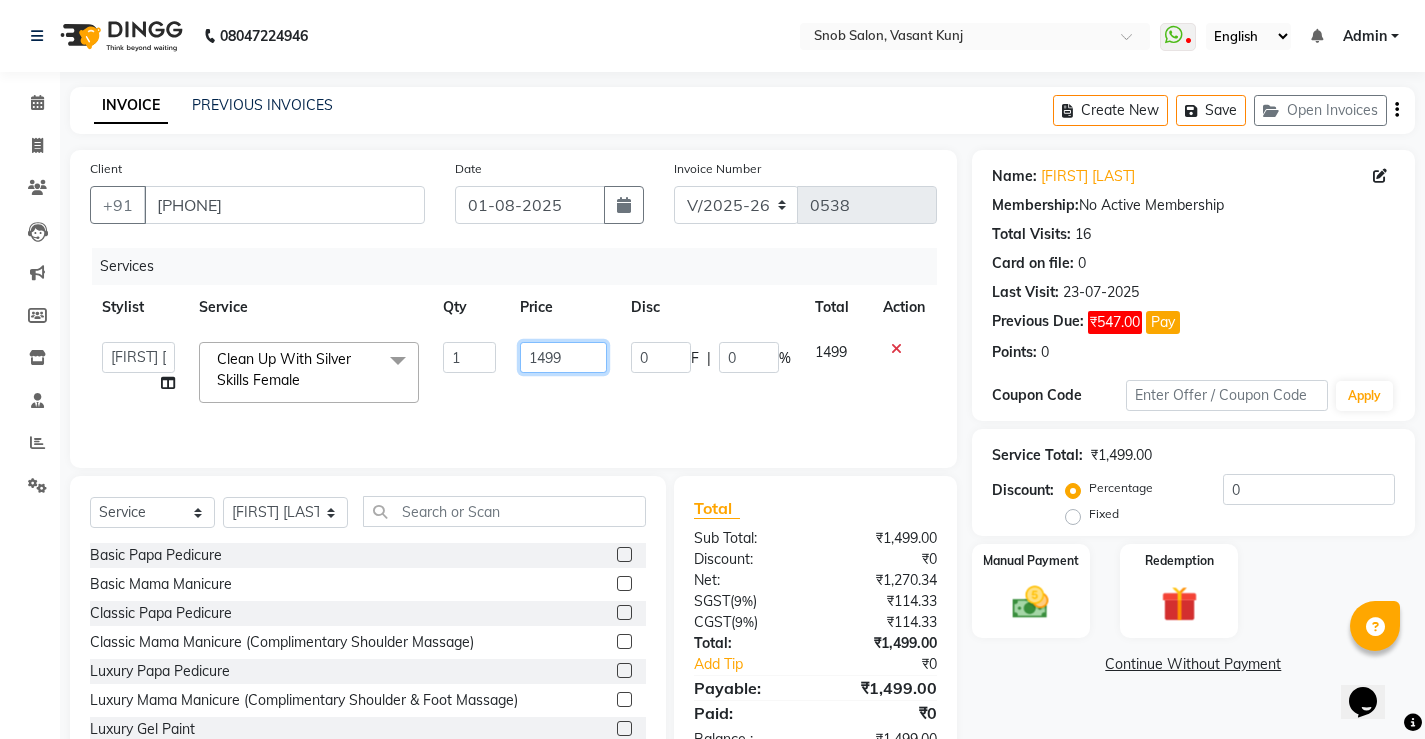 click on "1499" 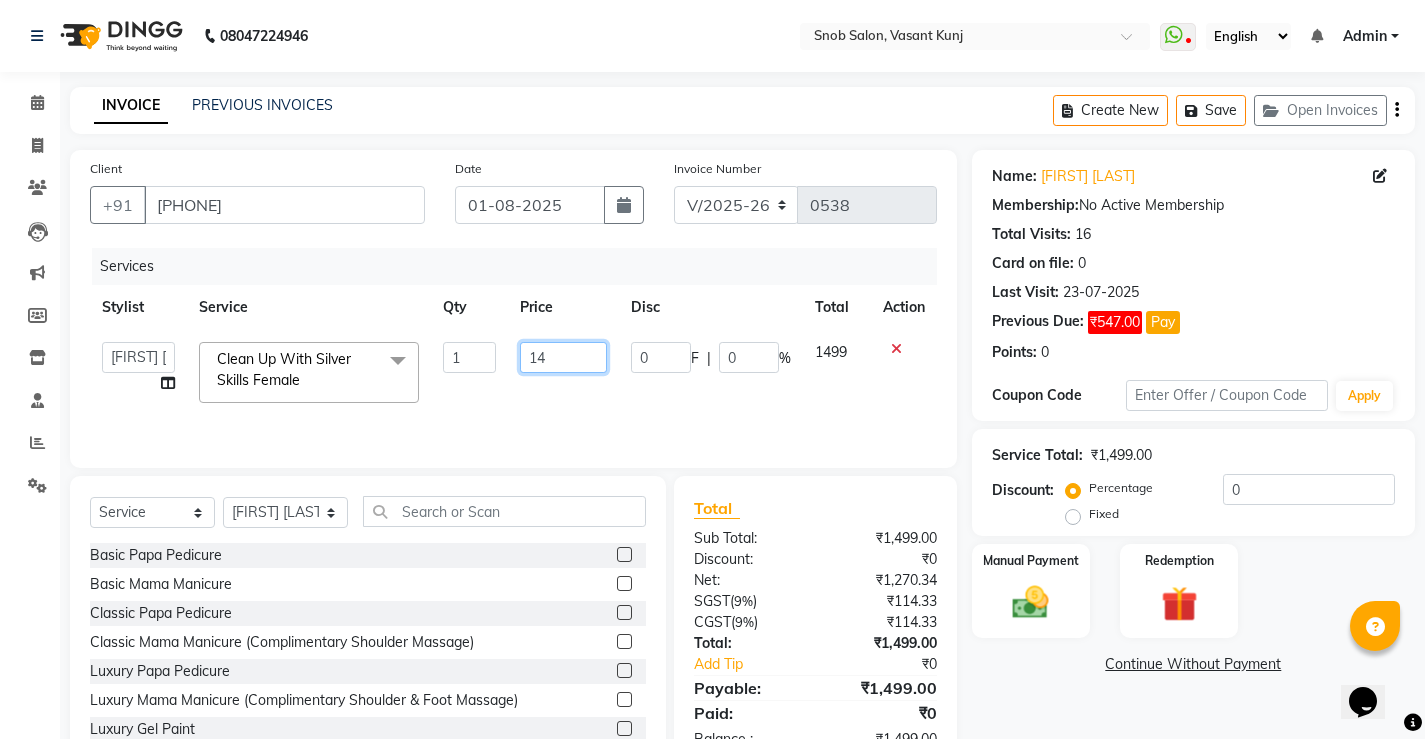 type on "1" 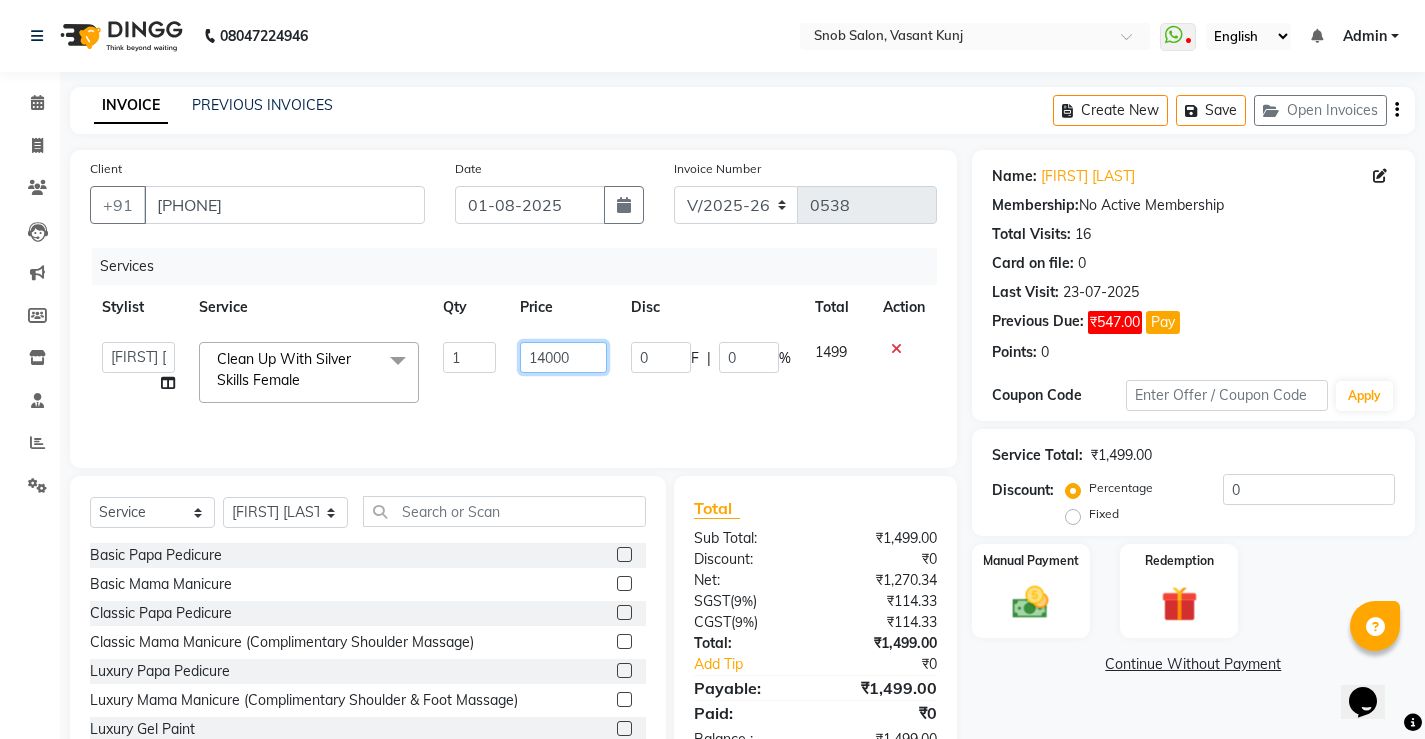 type on "1400" 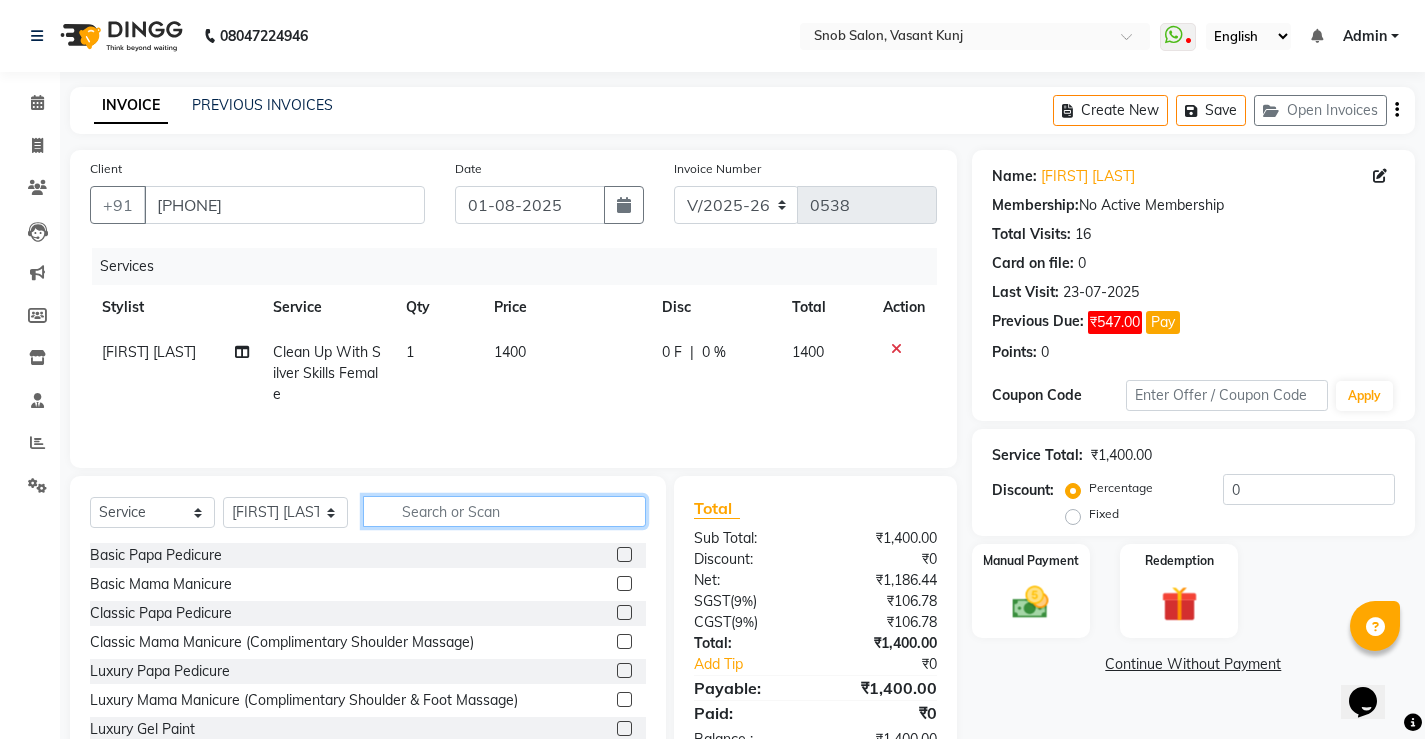 click 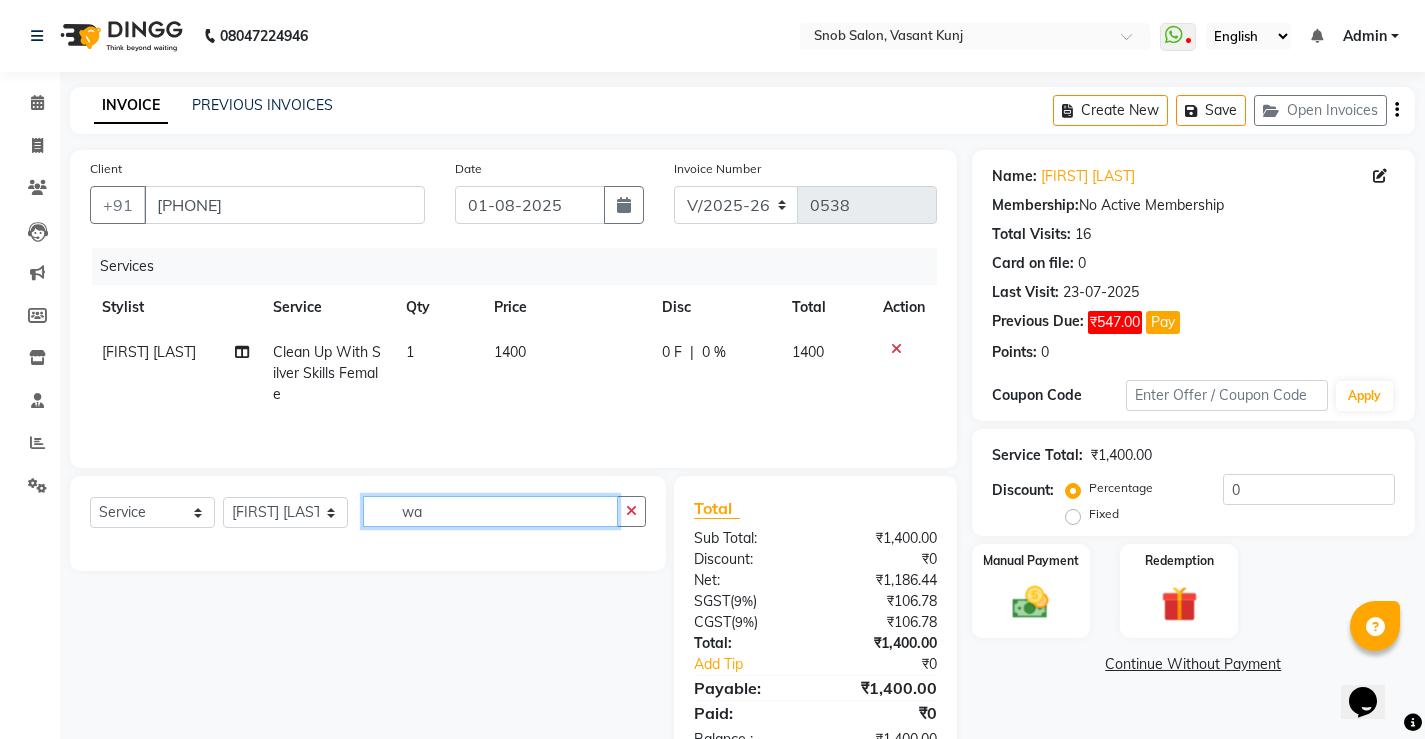 type on "w" 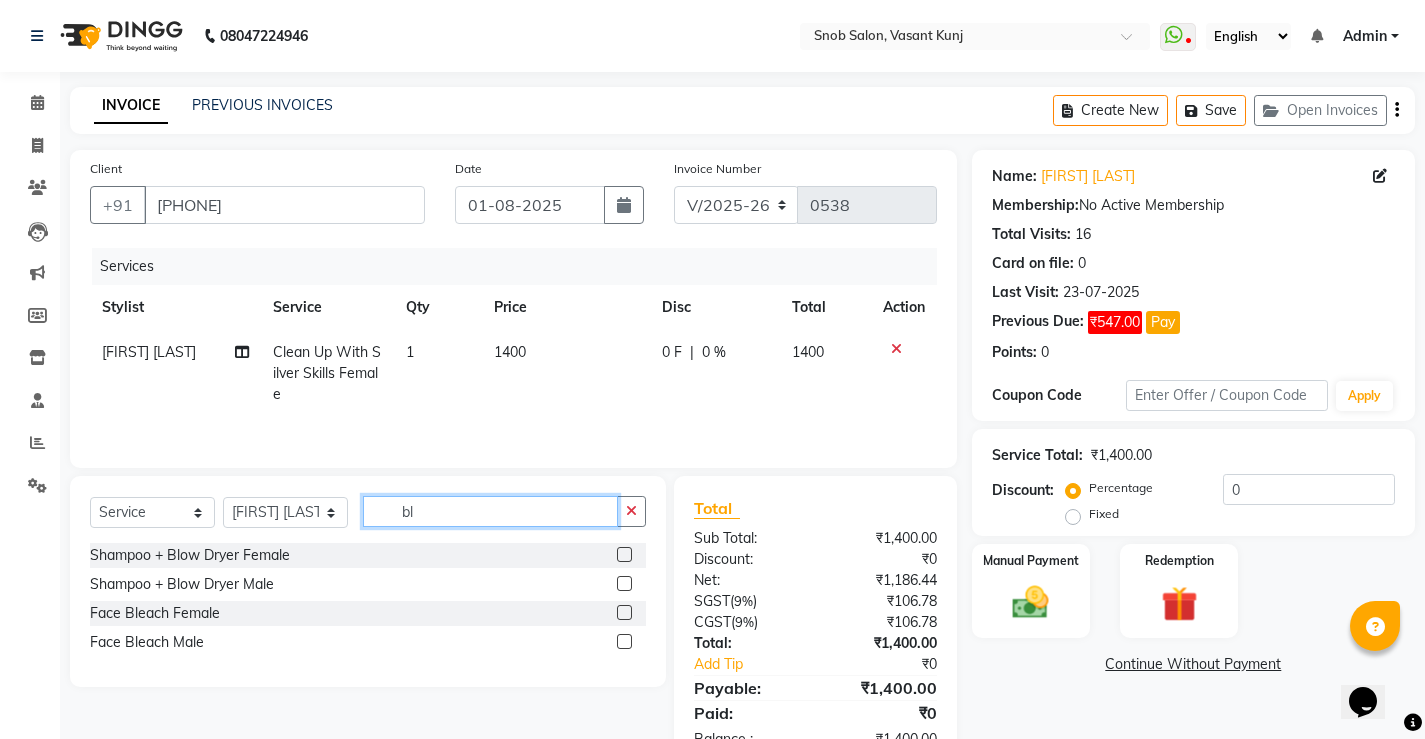 type on "bl" 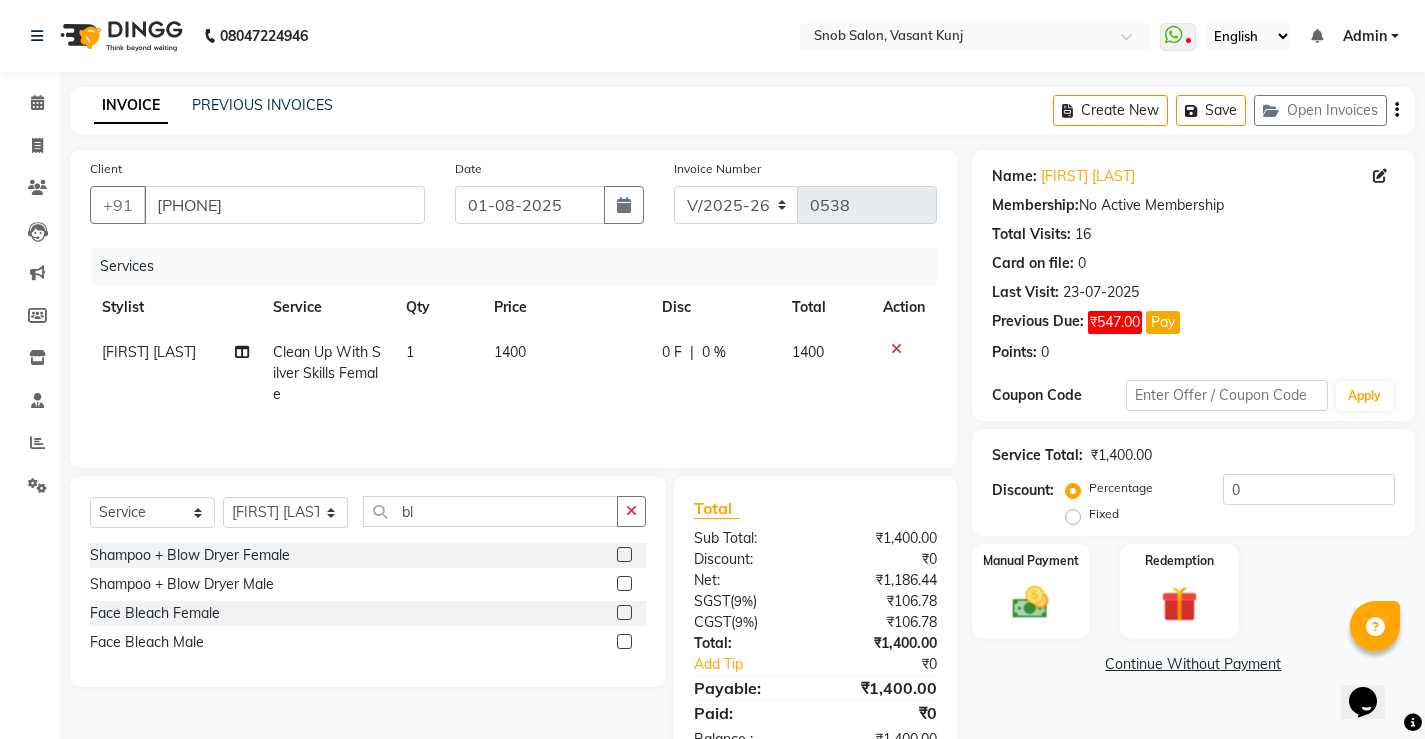 click 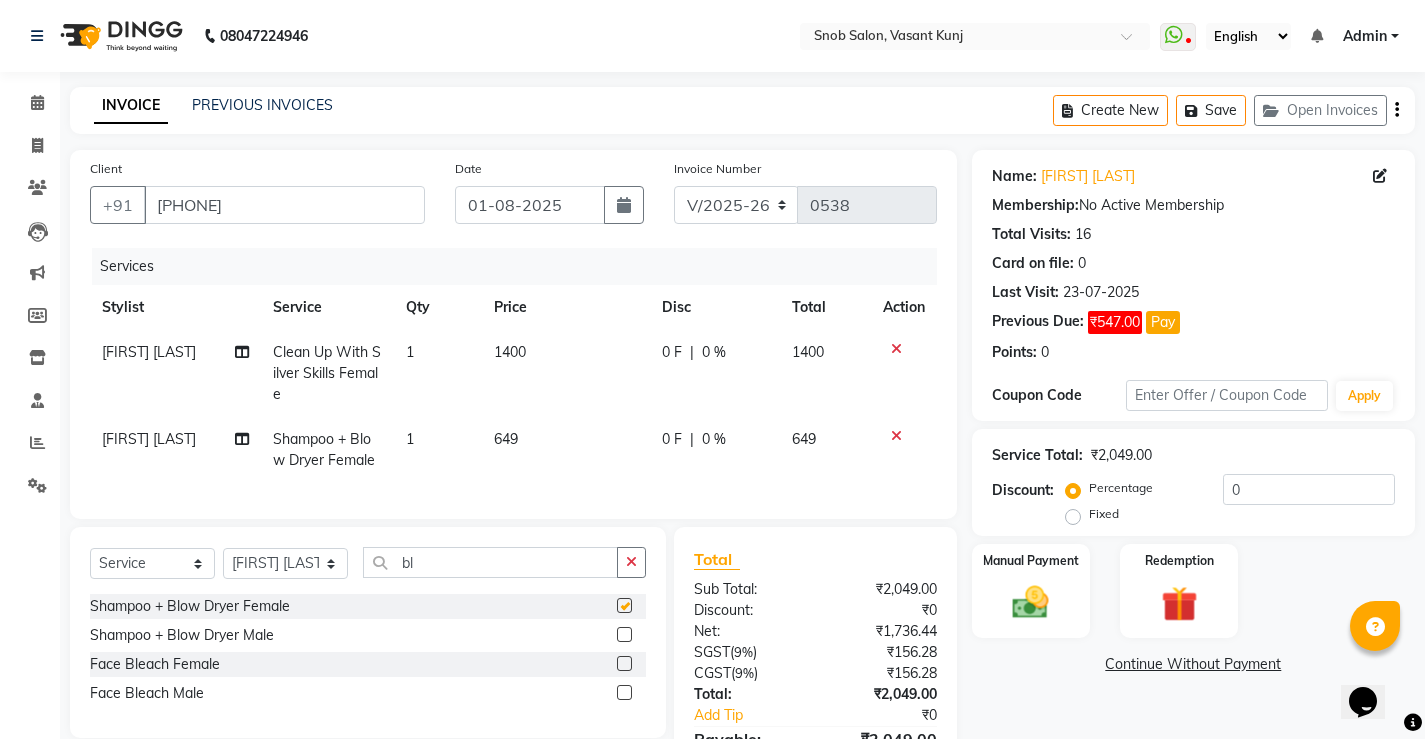 checkbox on "false" 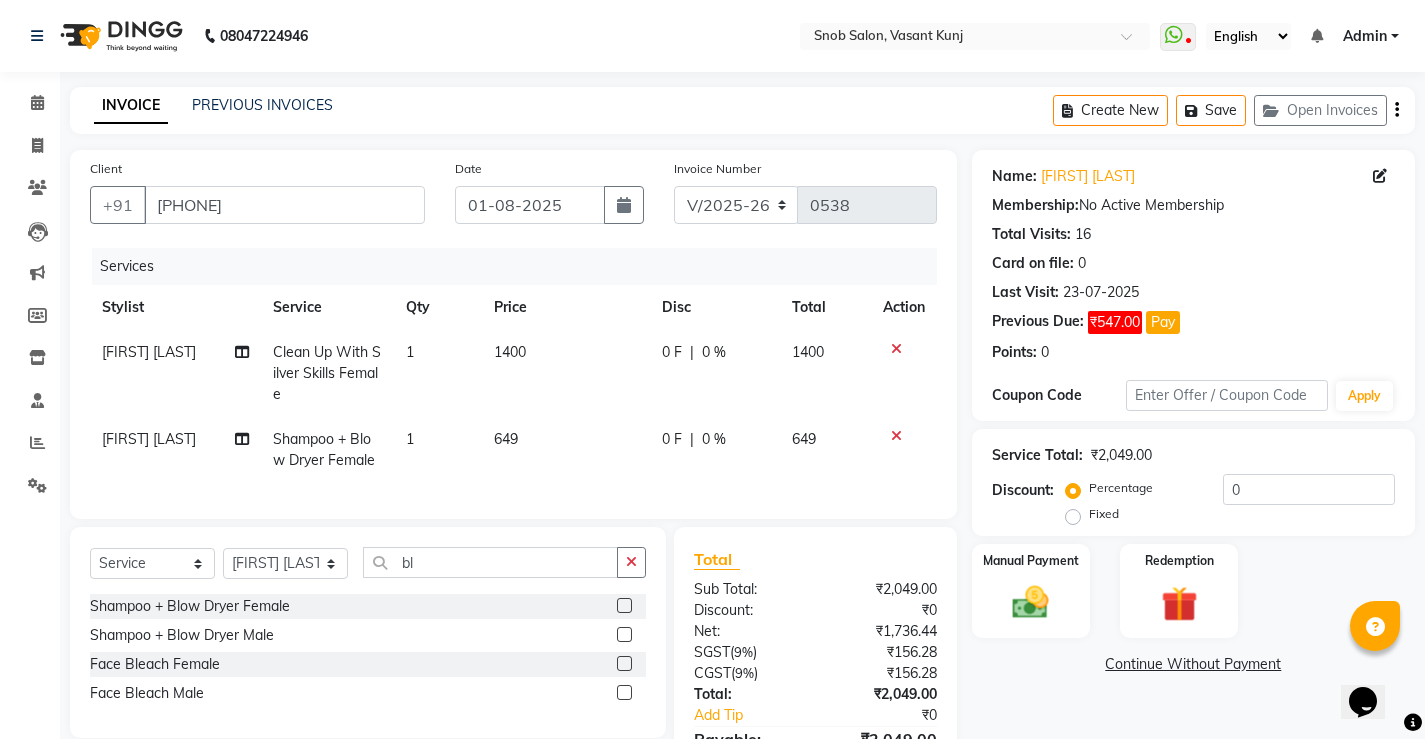 click on "649" 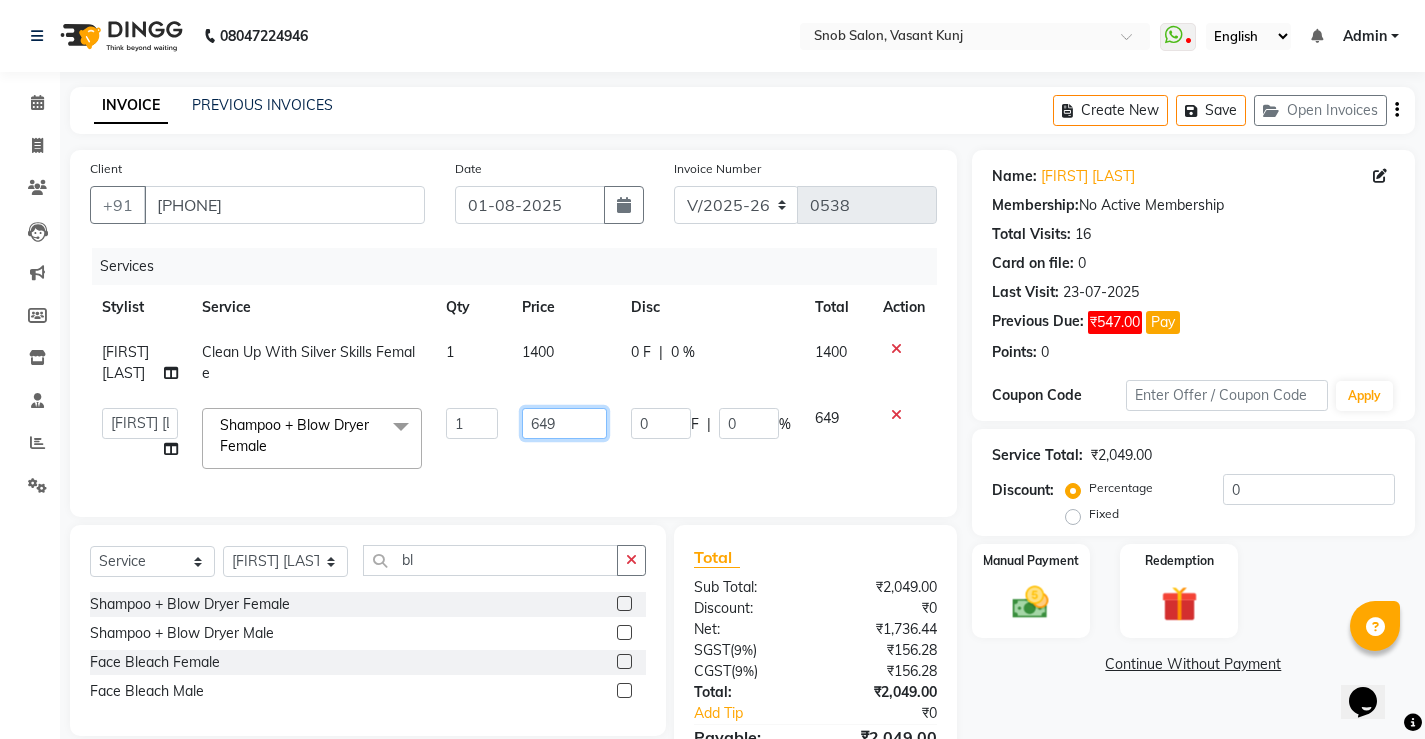 click on "649" 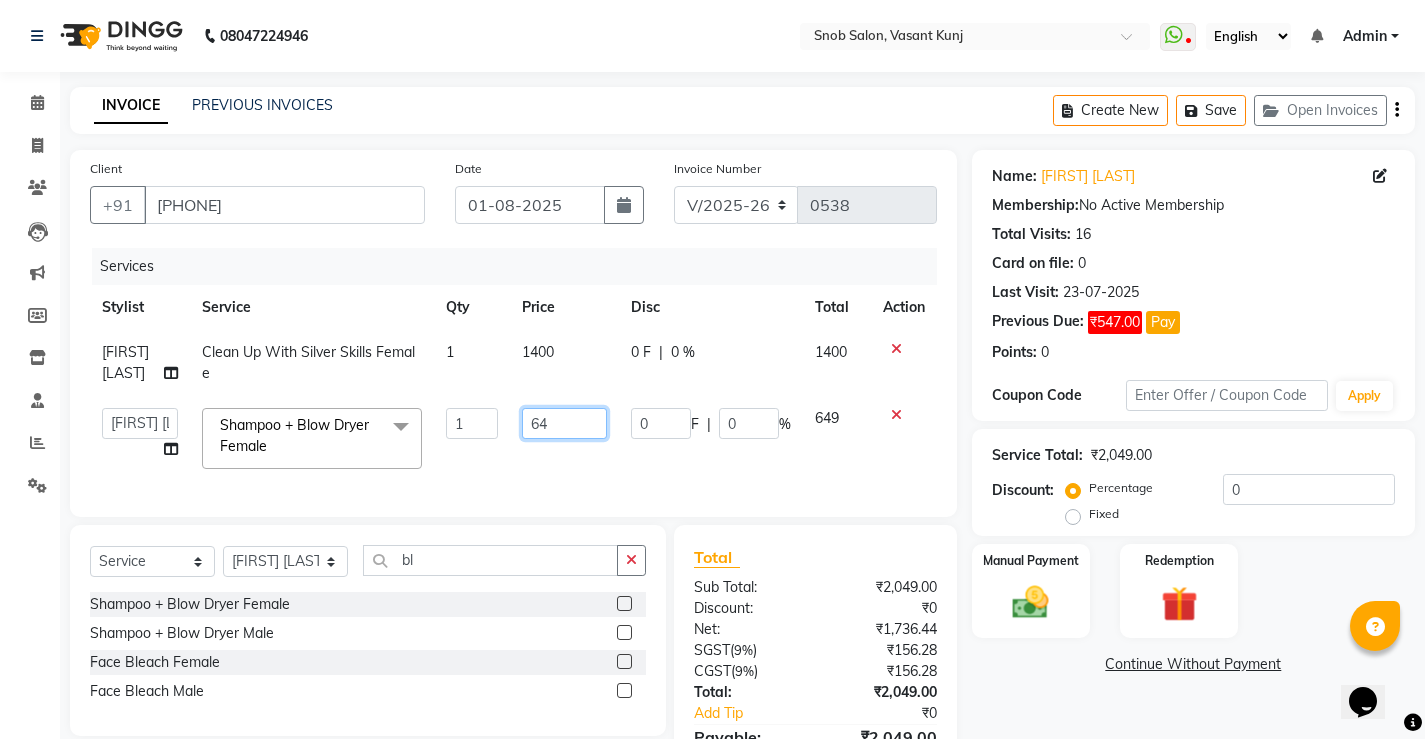 type on "6" 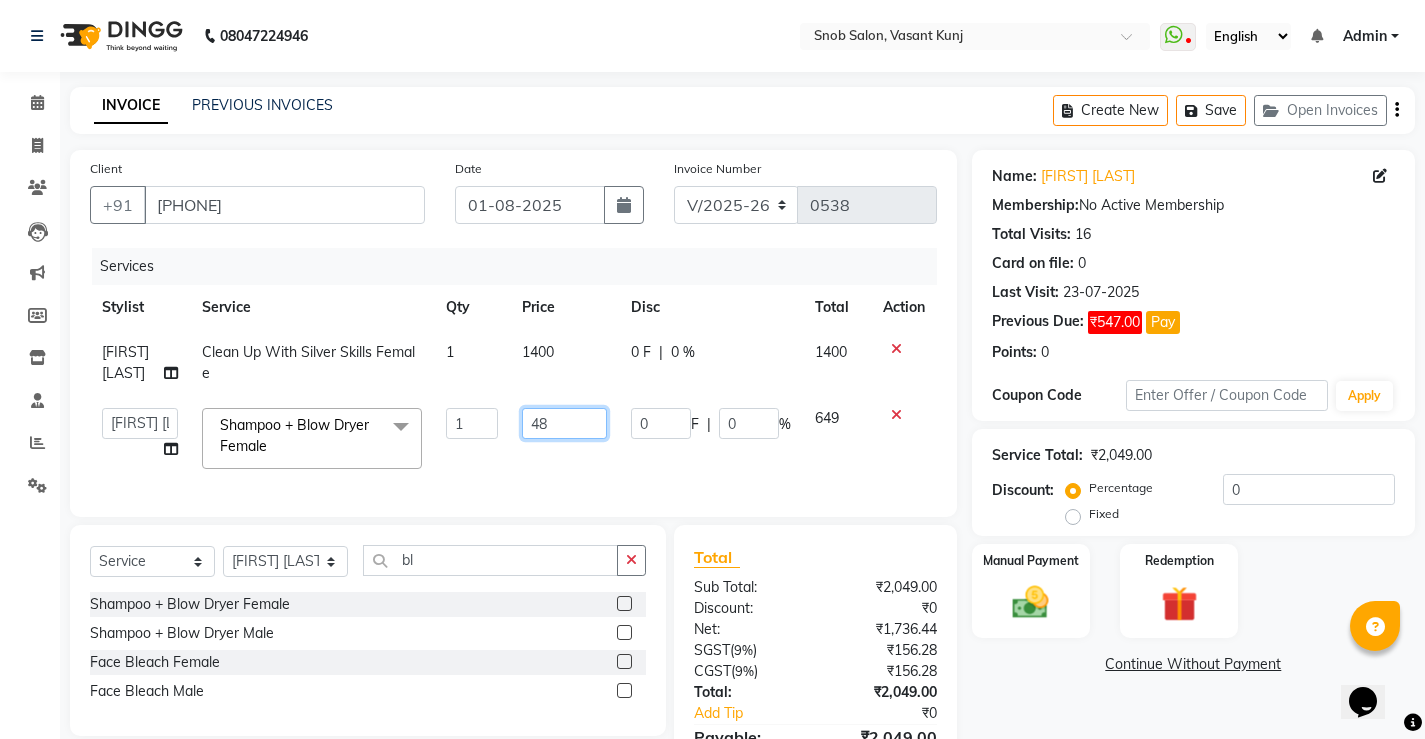 type on "487" 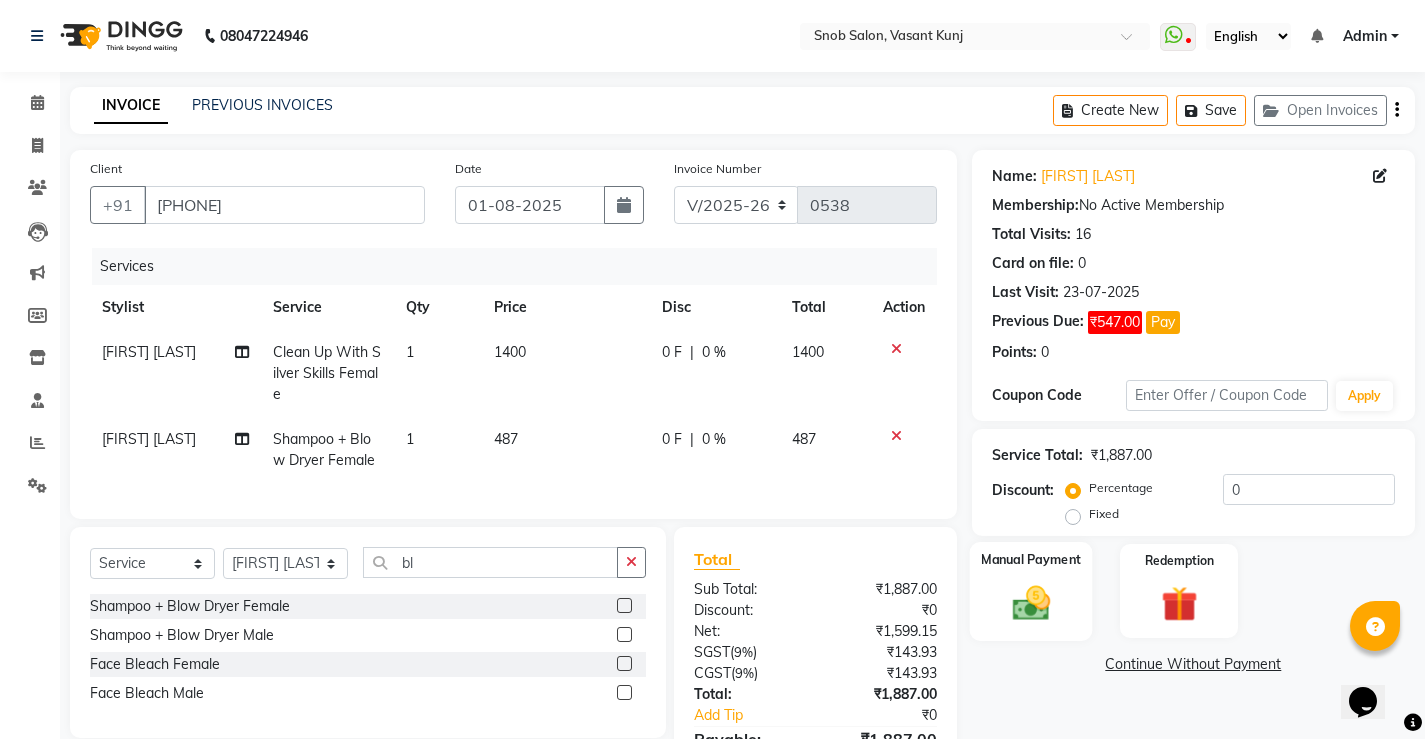 click 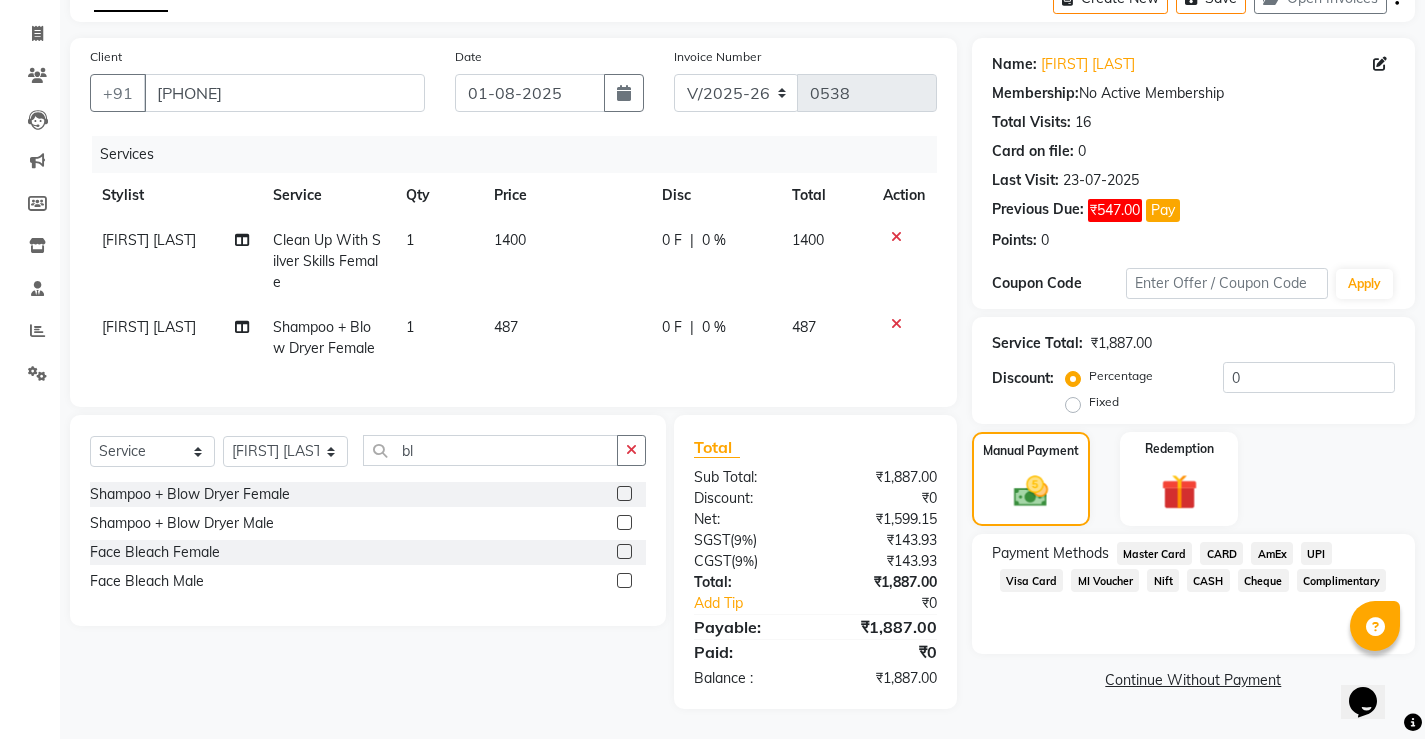 scroll, scrollTop: 127, scrollLeft: 0, axis: vertical 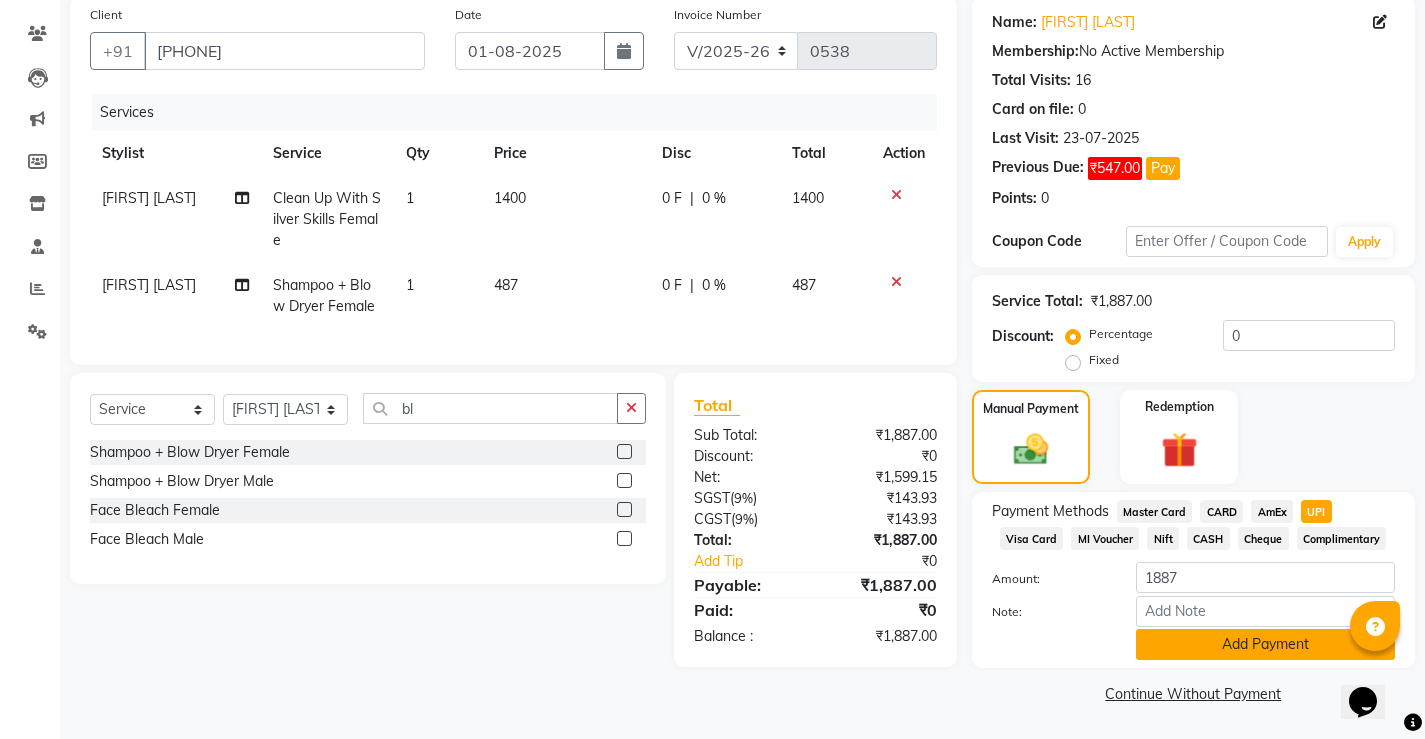 click on "Add Payment" 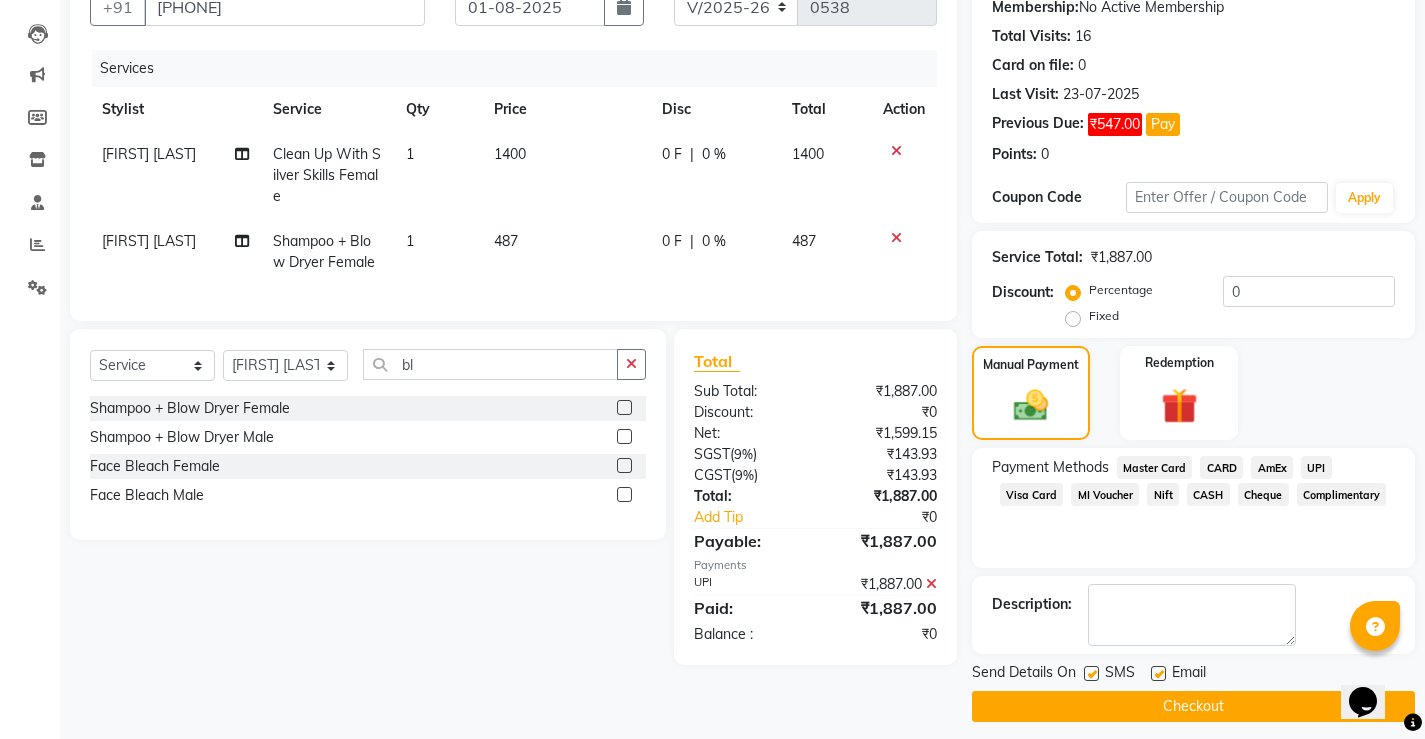 scroll, scrollTop: 211, scrollLeft: 0, axis: vertical 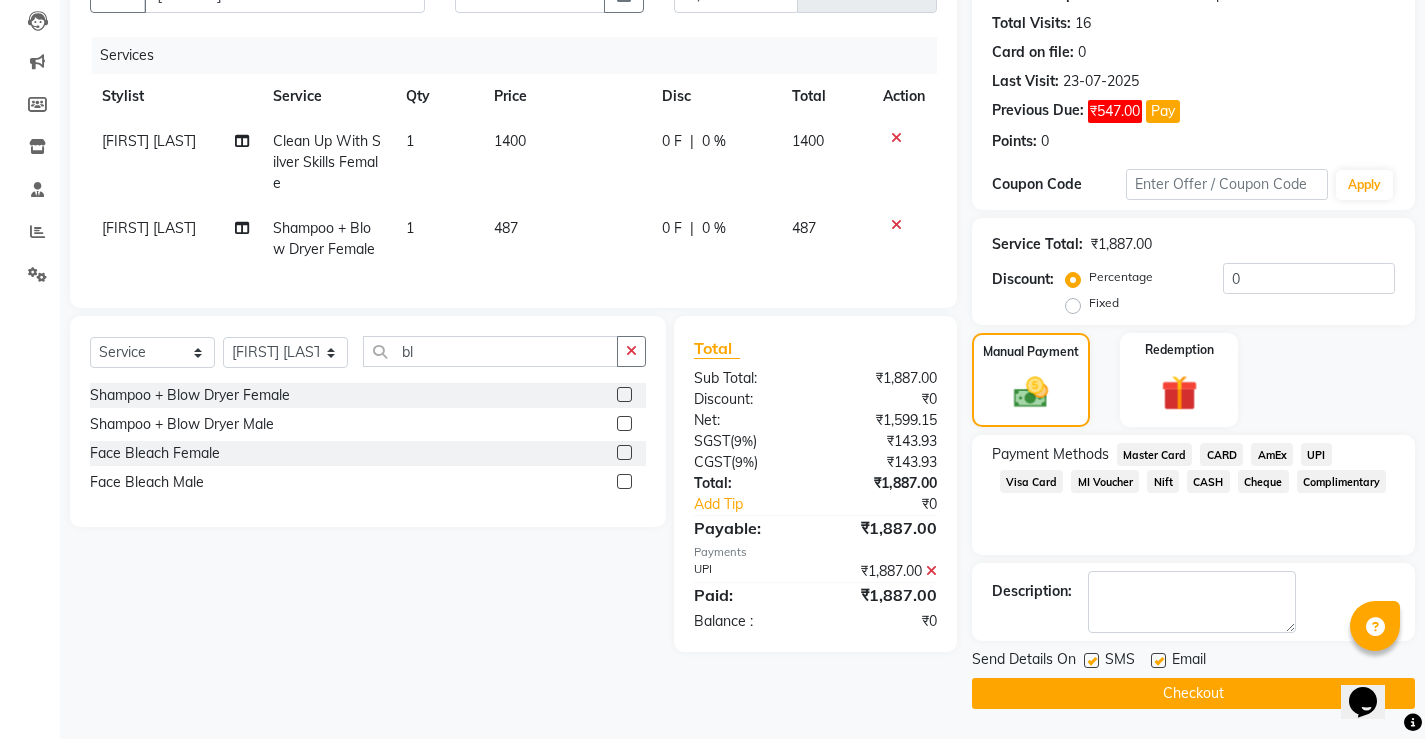 click on "Checkout" 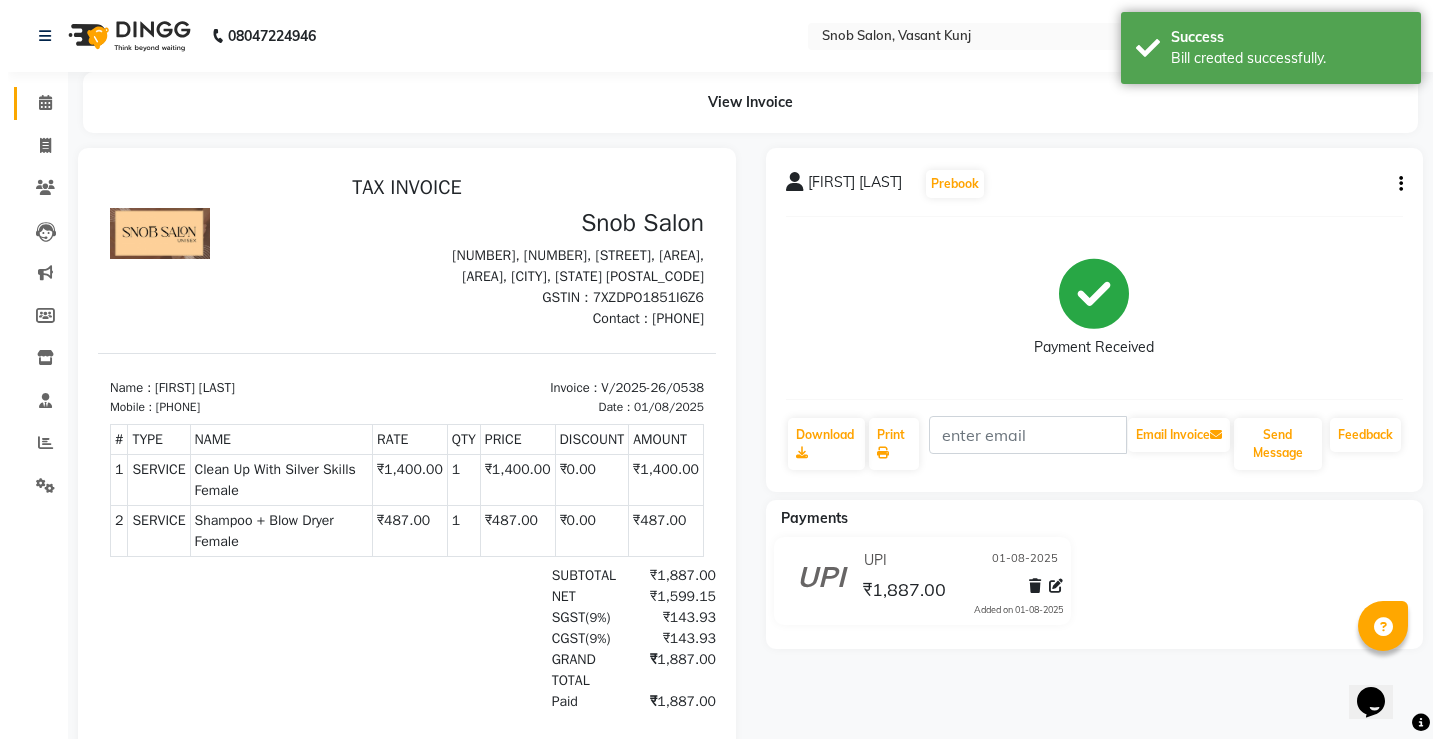 scroll, scrollTop: 0, scrollLeft: 0, axis: both 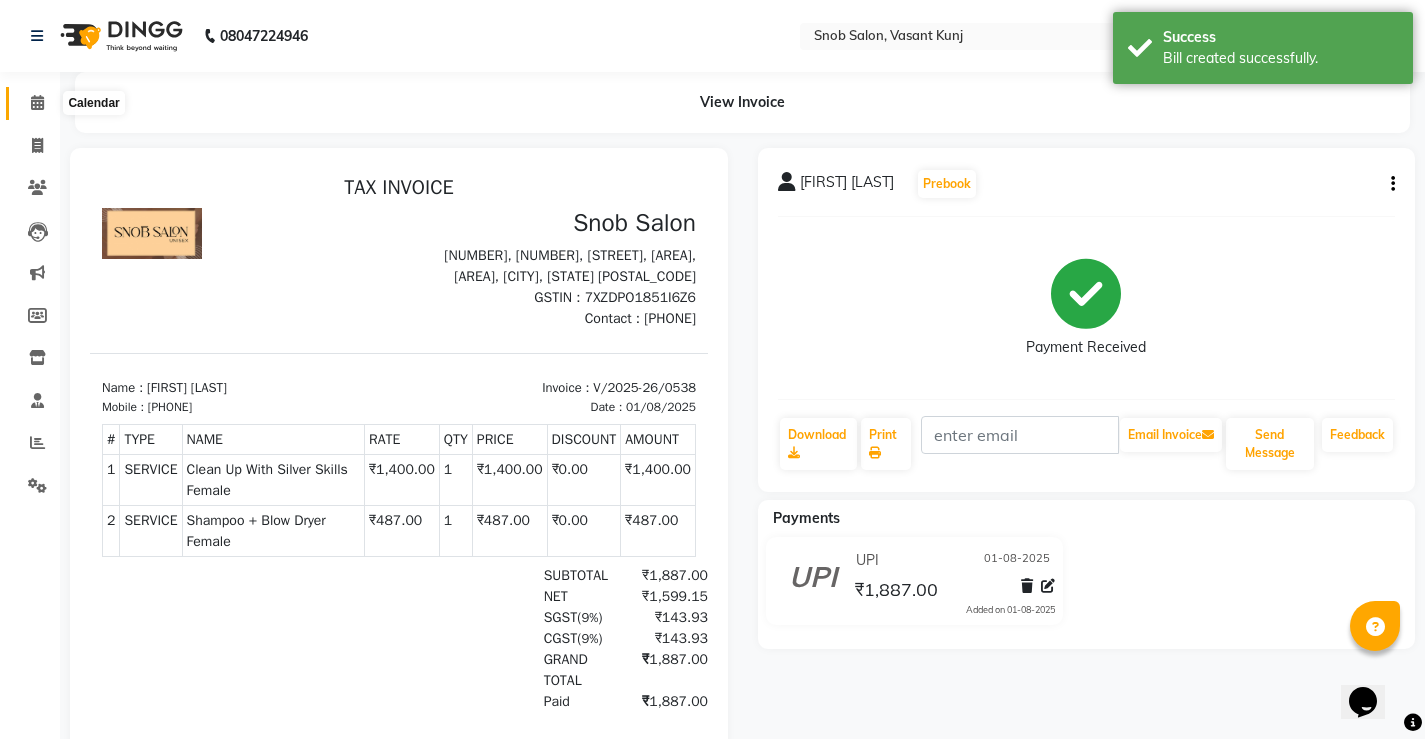 click 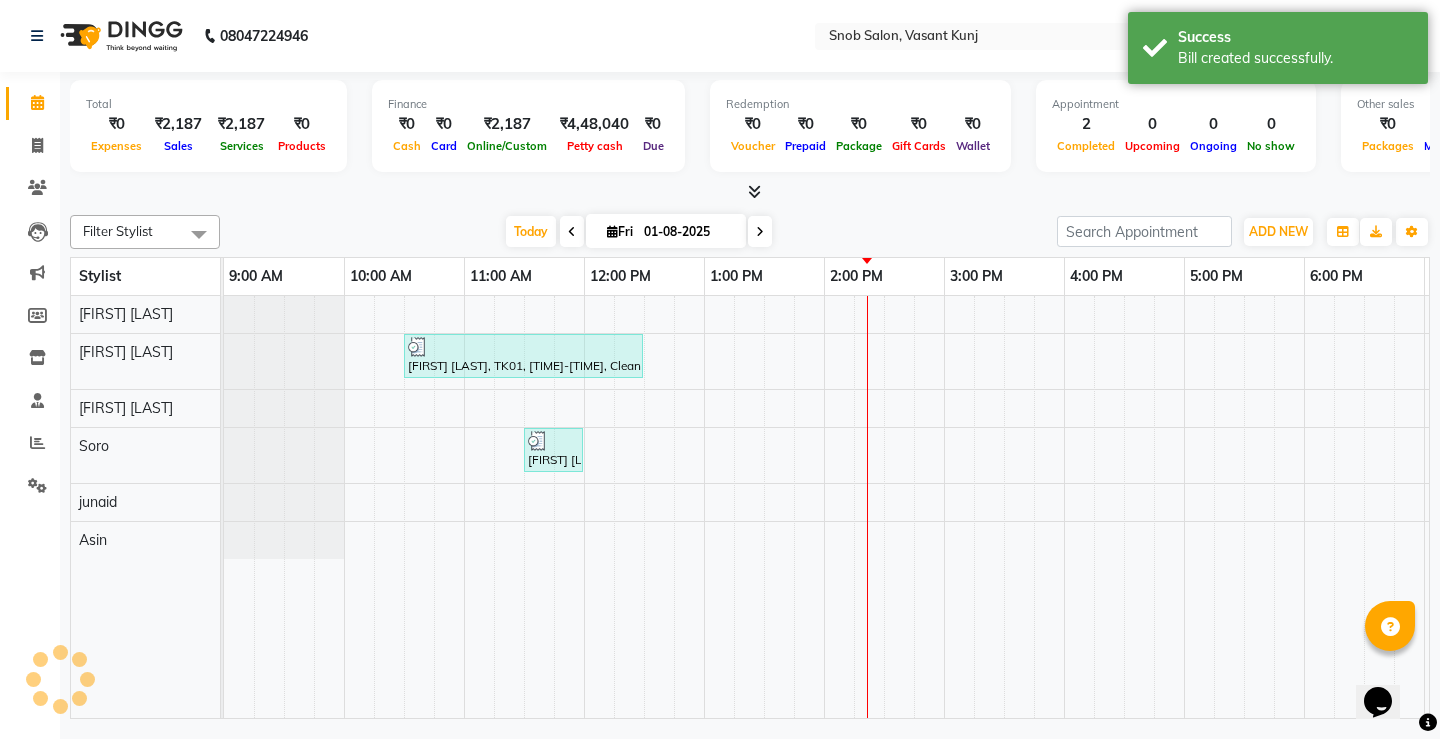 scroll, scrollTop: 0, scrollLeft: 0, axis: both 